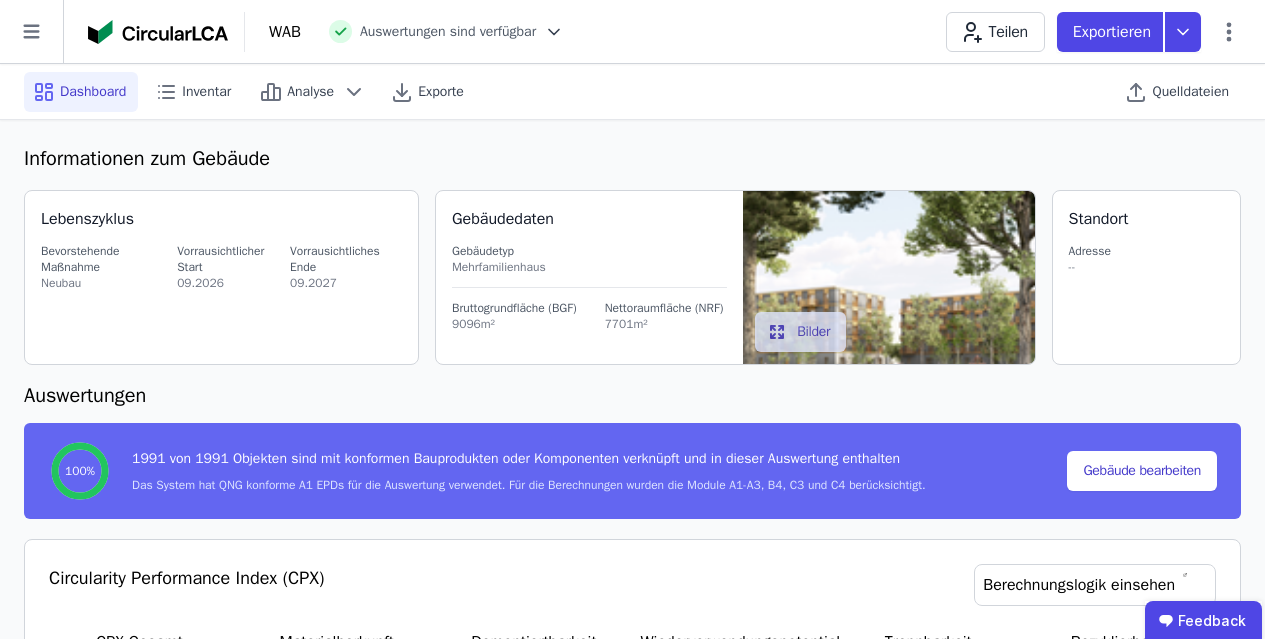 select on "*" 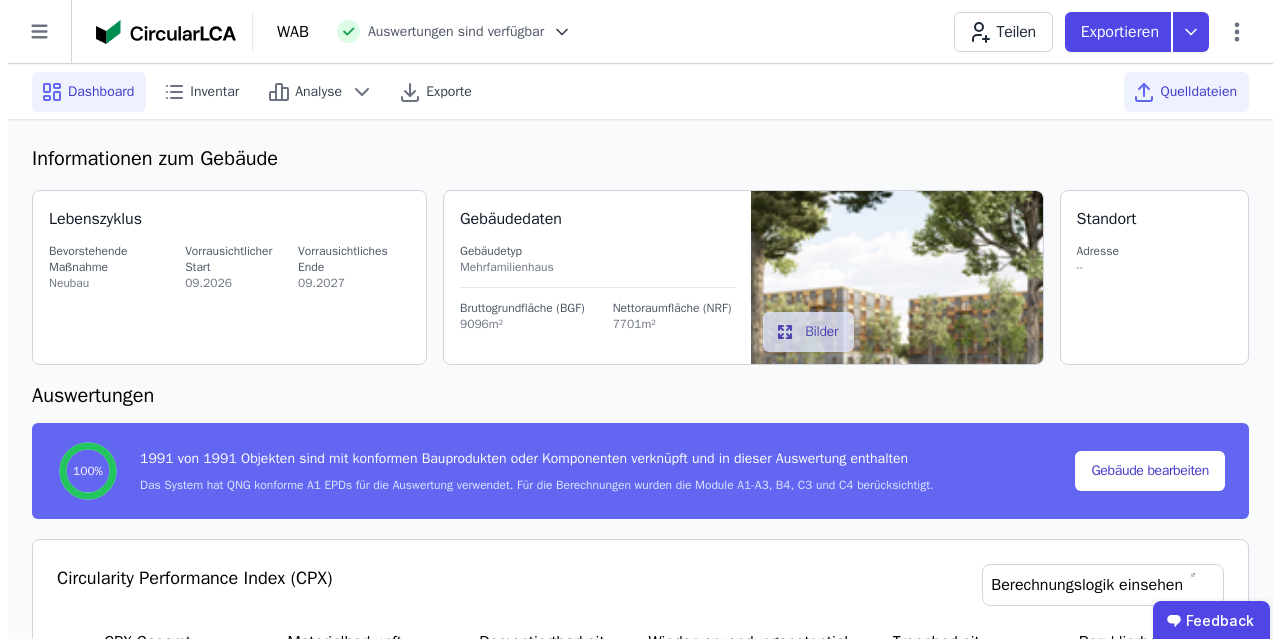 scroll, scrollTop: 820, scrollLeft: 0, axis: vertical 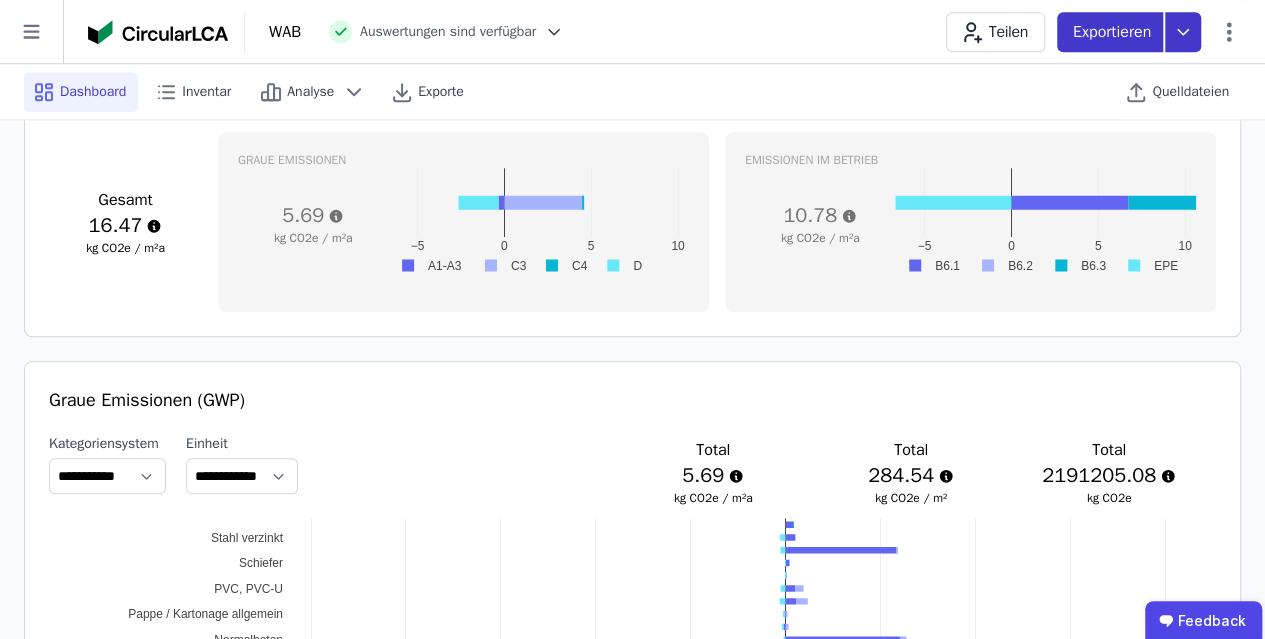 click 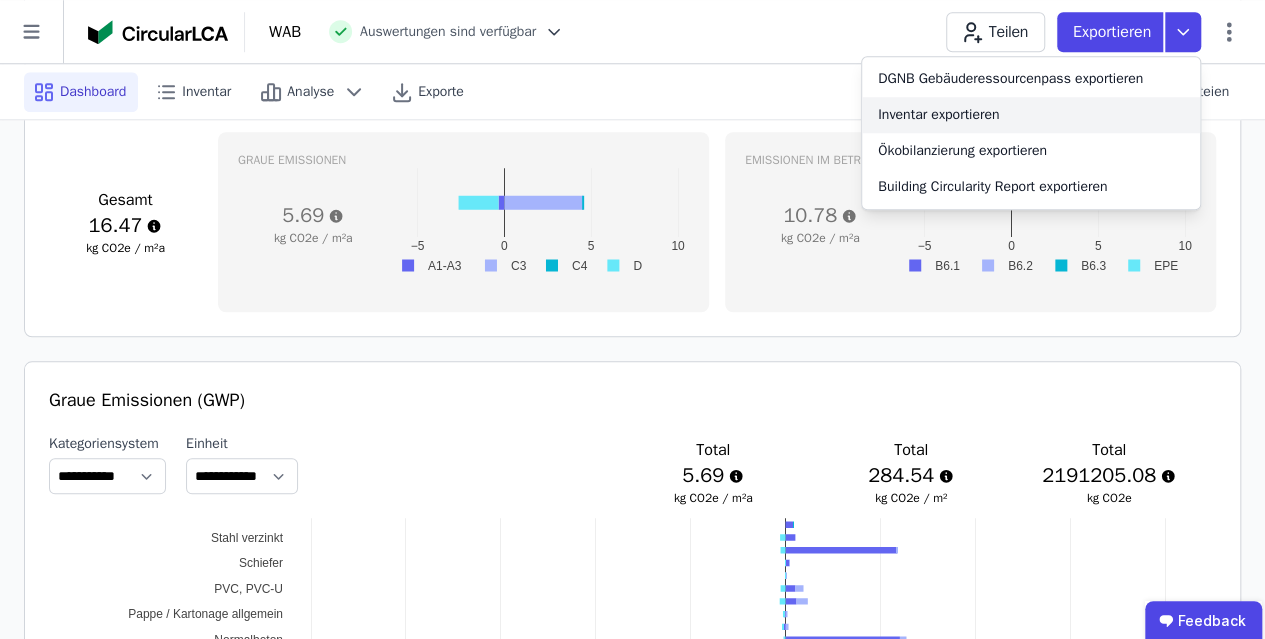 click on "Inventar exportieren" at bounding box center (1031, 115) 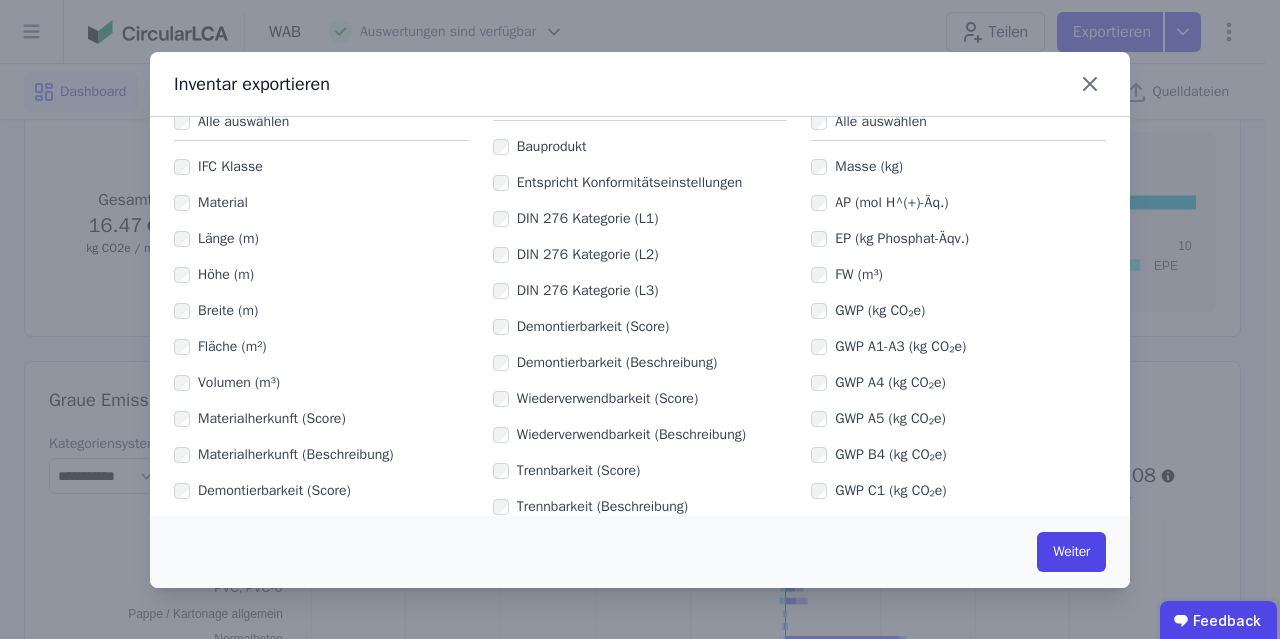 scroll, scrollTop: 163, scrollLeft: 0, axis: vertical 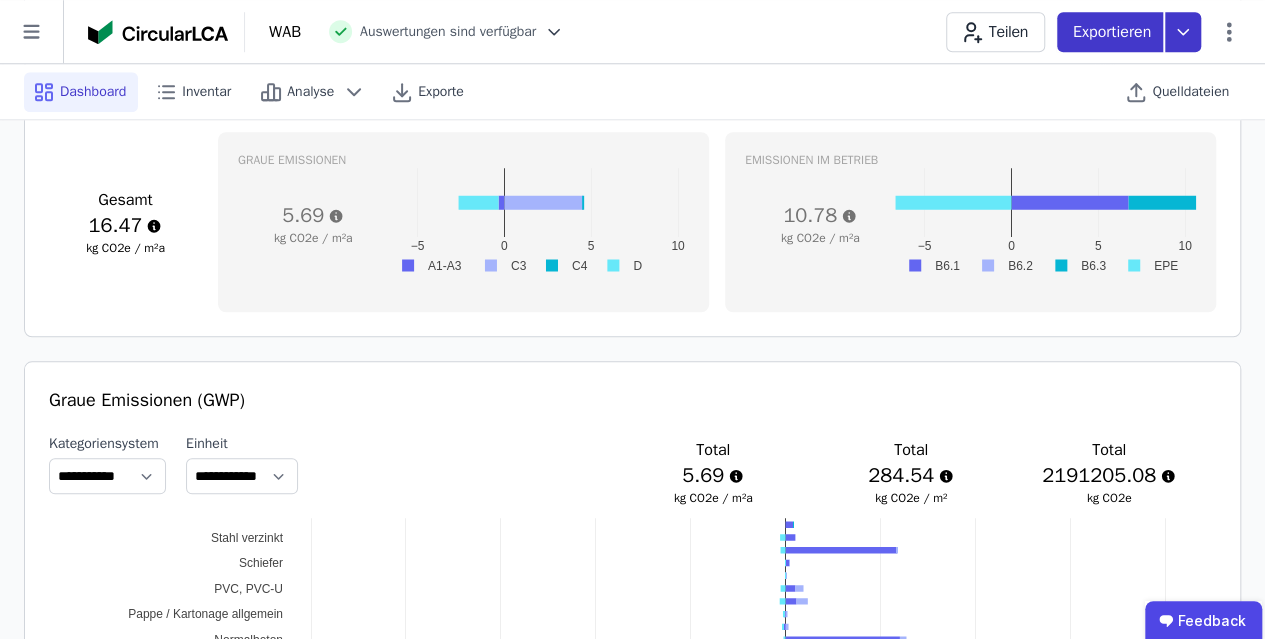 click 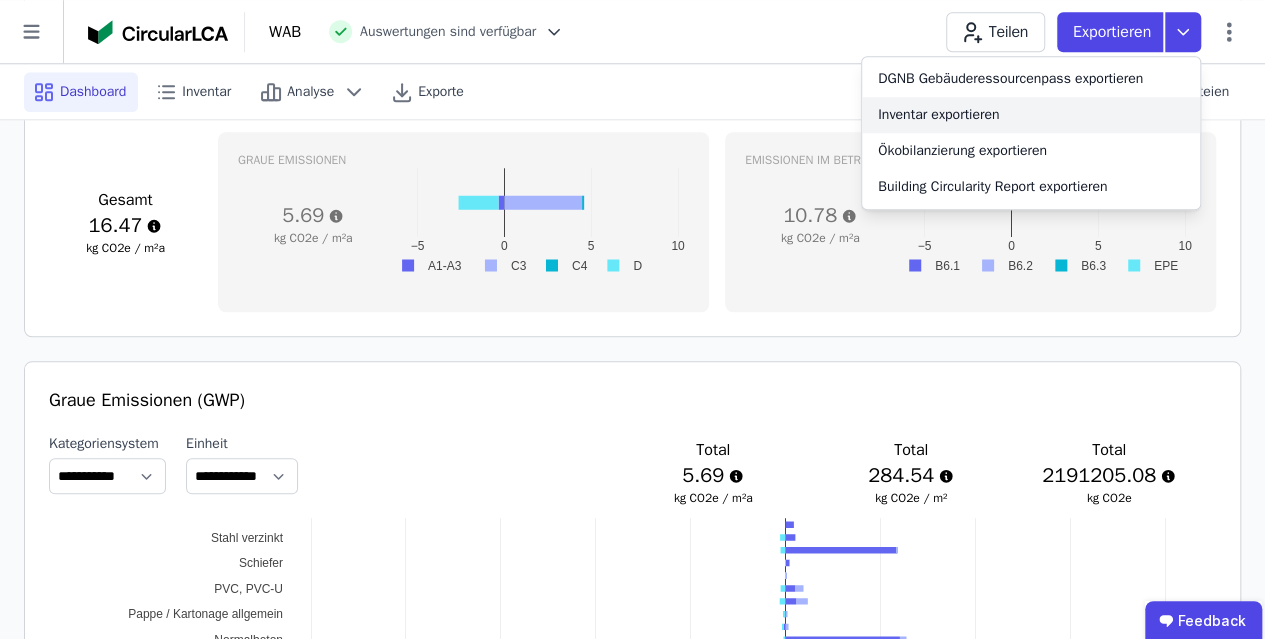 click on "Inventar exportieren" at bounding box center [1031, 115] 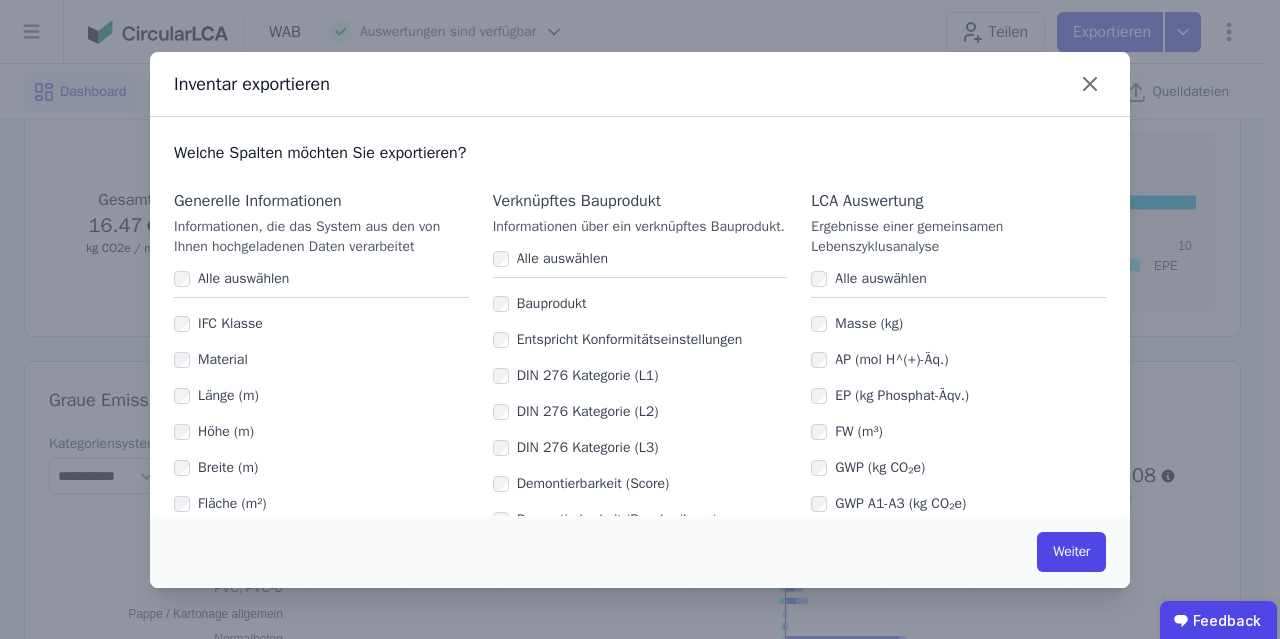 click on "DIN 276 Kategorie (L1)" at bounding box center (640, 376) 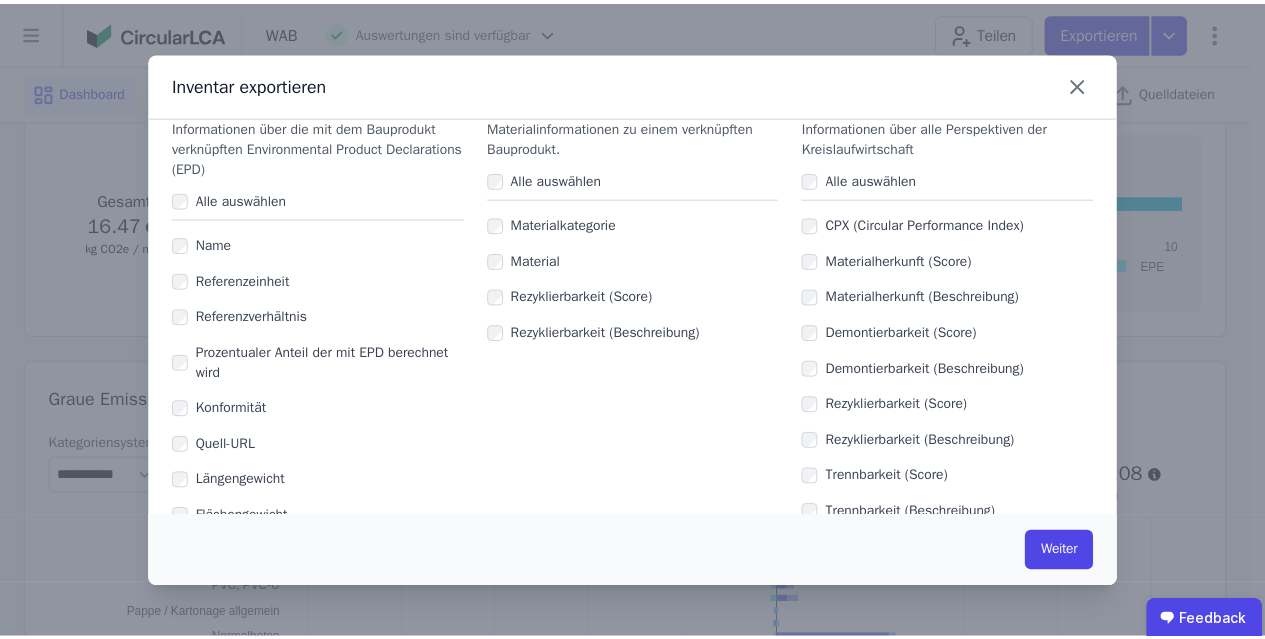scroll, scrollTop: 1250, scrollLeft: 0, axis: vertical 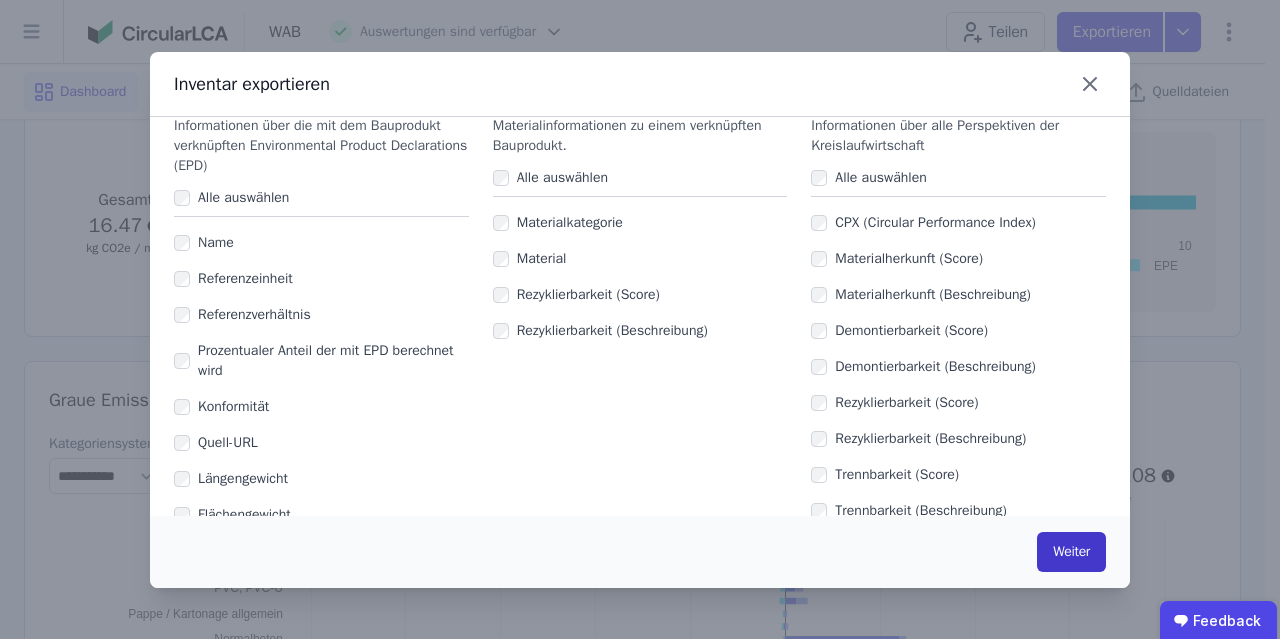 click on "Weiter" at bounding box center [1071, 552] 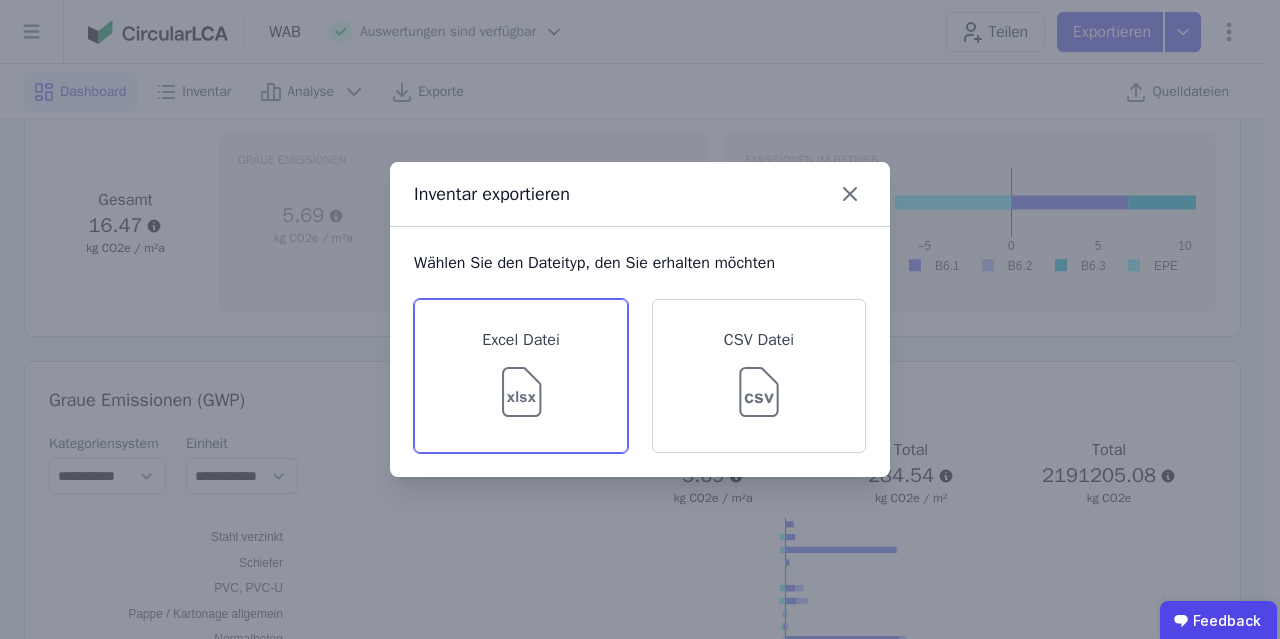 click on "Excel Datei" at bounding box center (521, 376) 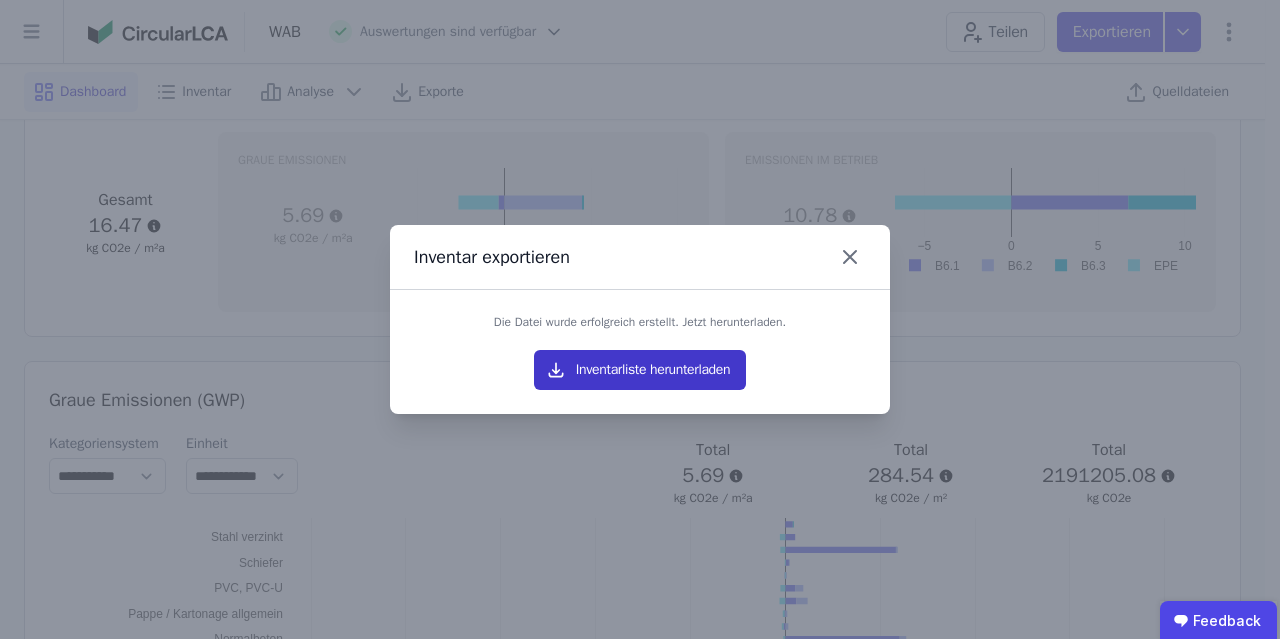 click on "Inventarliste herunterladen" at bounding box center [640, 370] 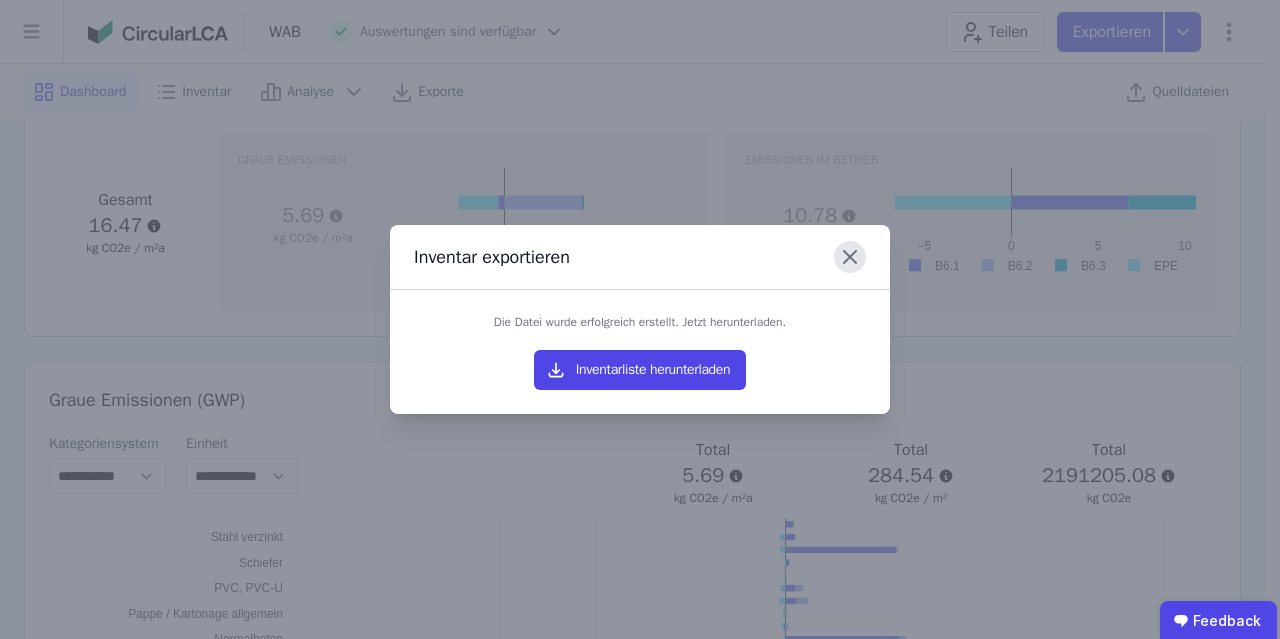 click 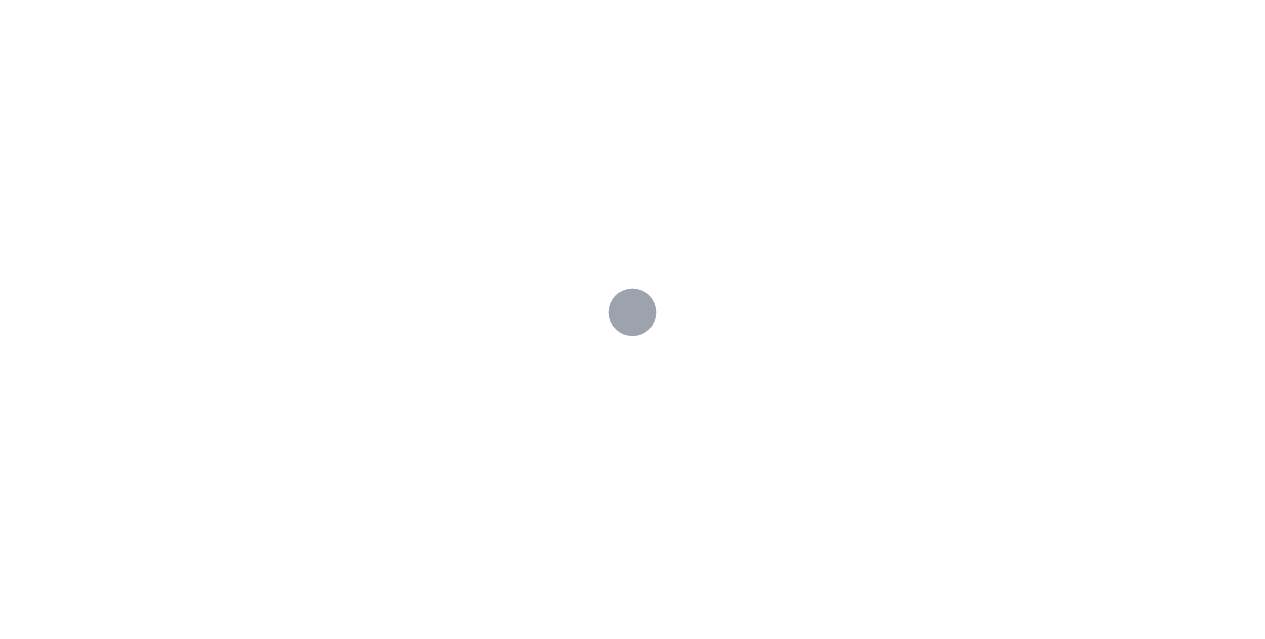 scroll, scrollTop: 0, scrollLeft: 0, axis: both 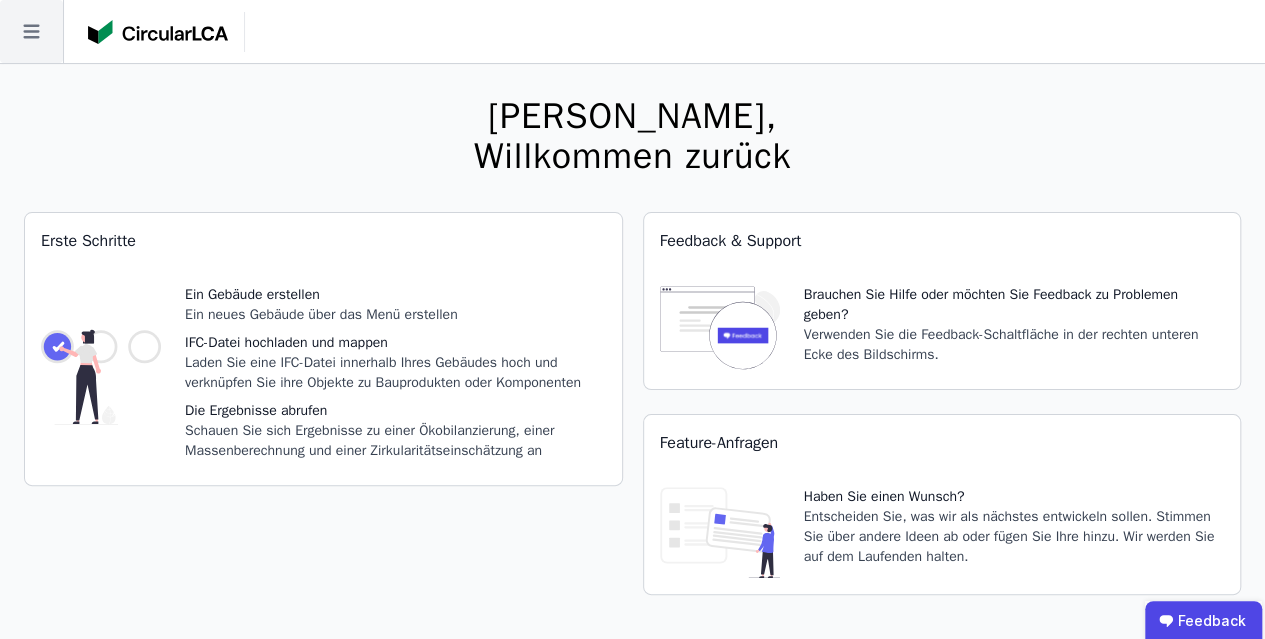 click 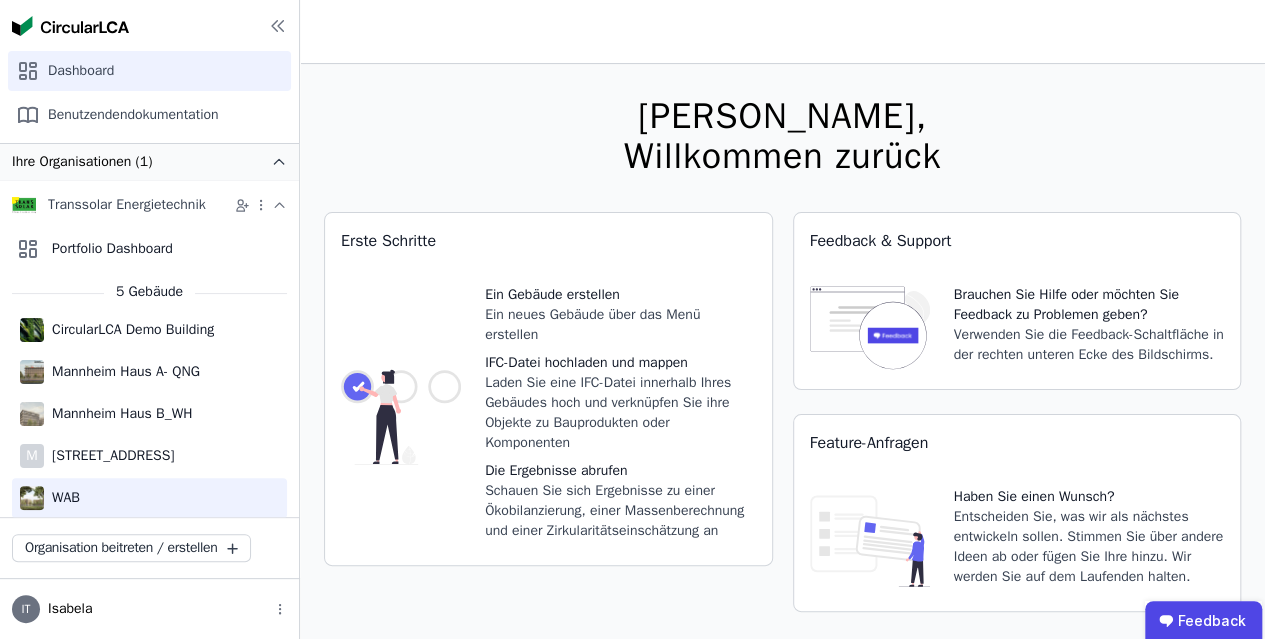 click on "WAB" at bounding box center [62, 498] 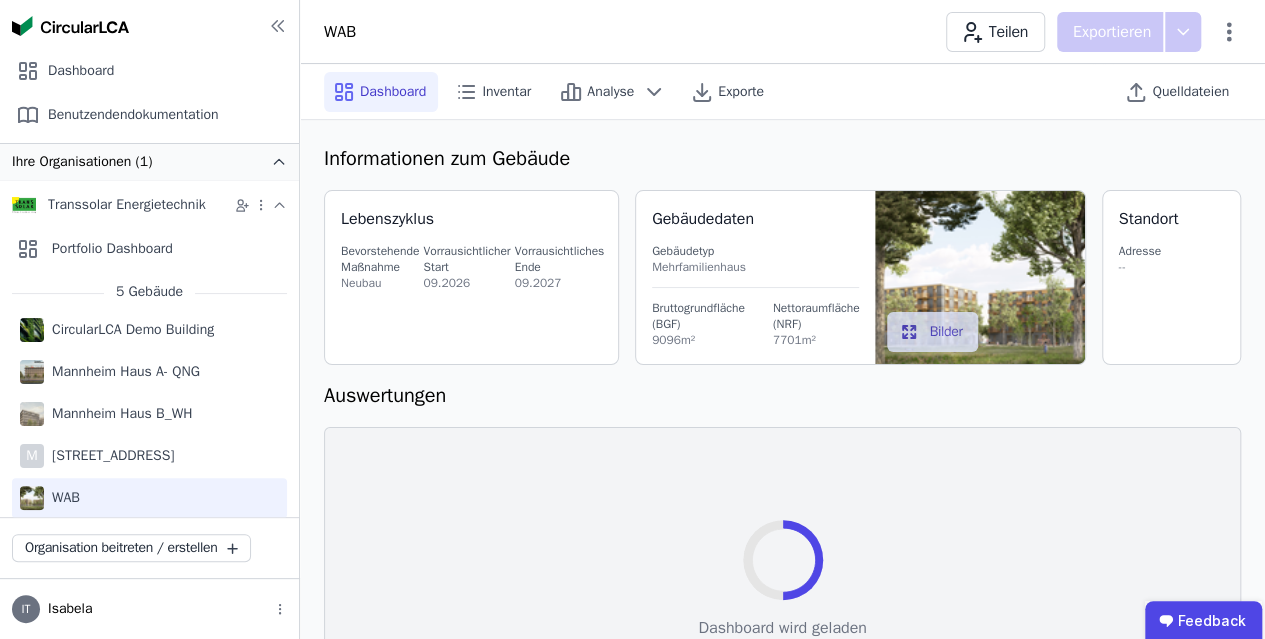 select on "*" 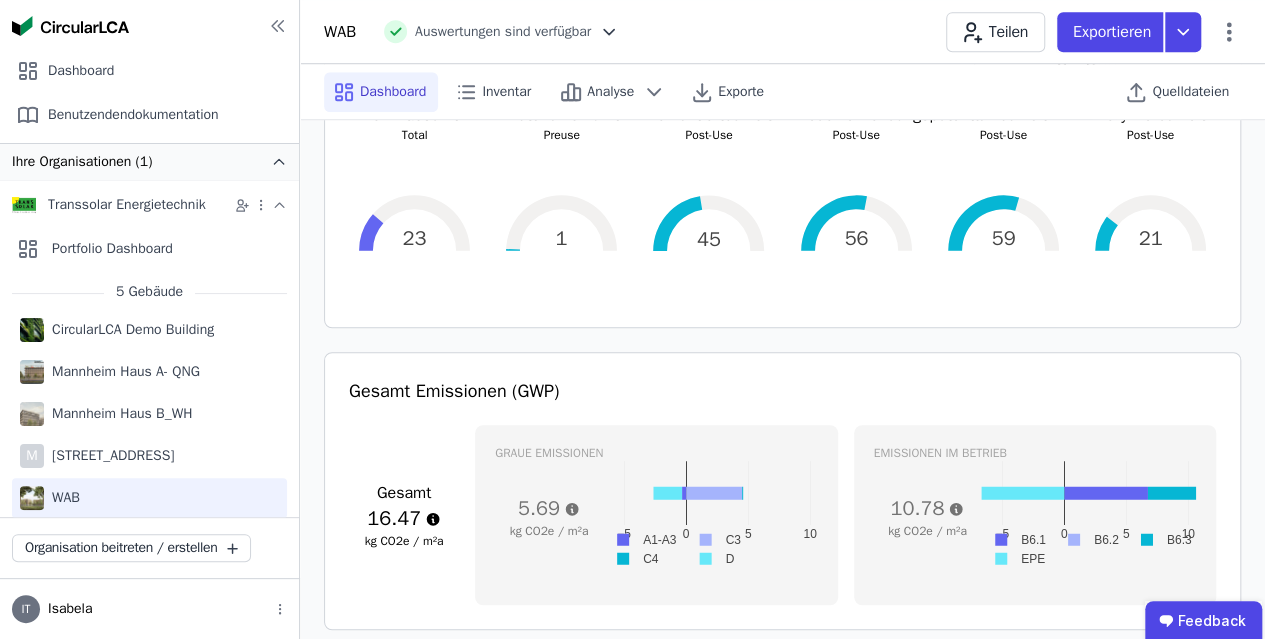 scroll, scrollTop: 544, scrollLeft: 0, axis: vertical 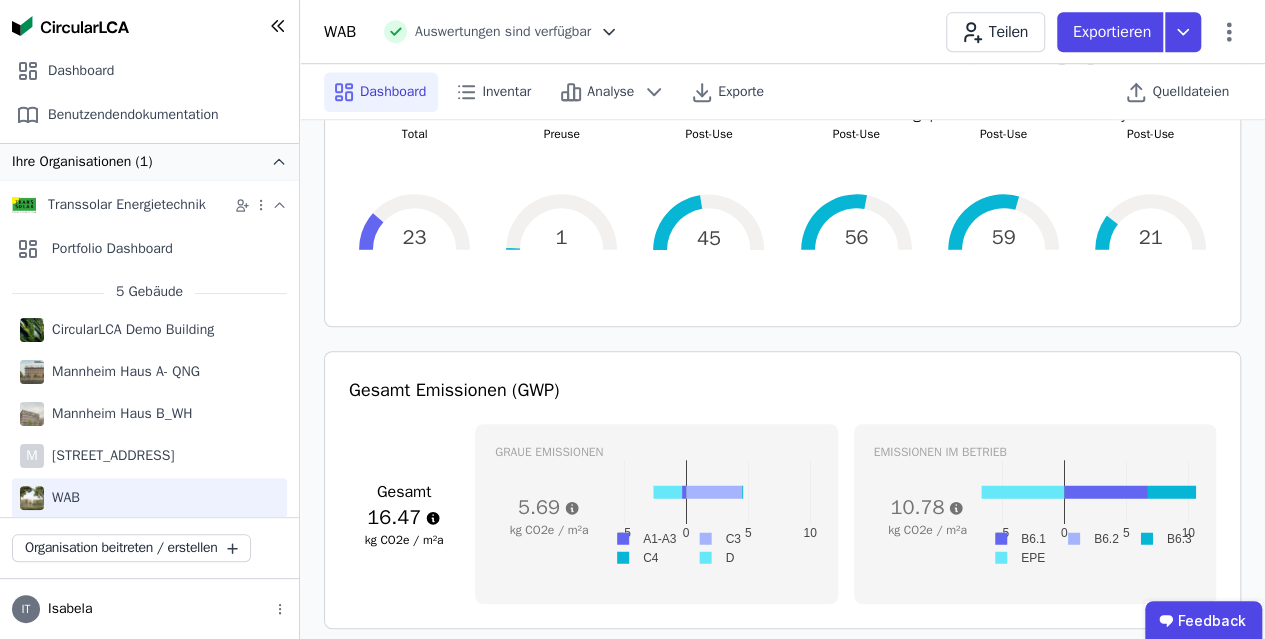 click 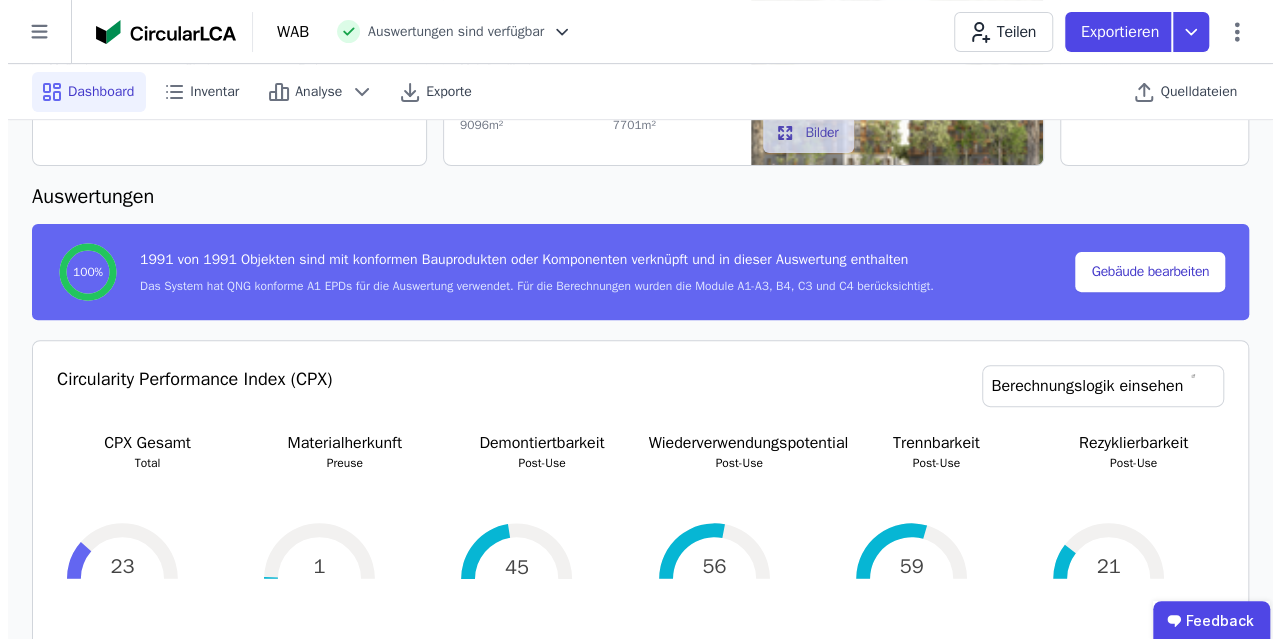 scroll, scrollTop: 197, scrollLeft: 0, axis: vertical 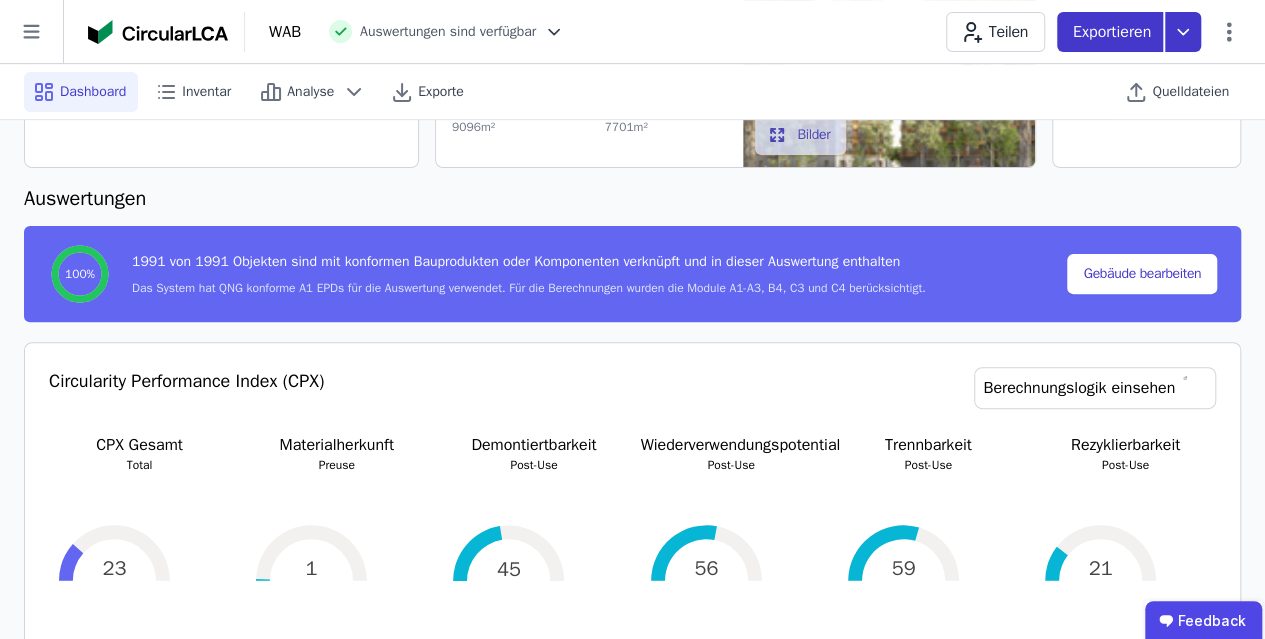 click 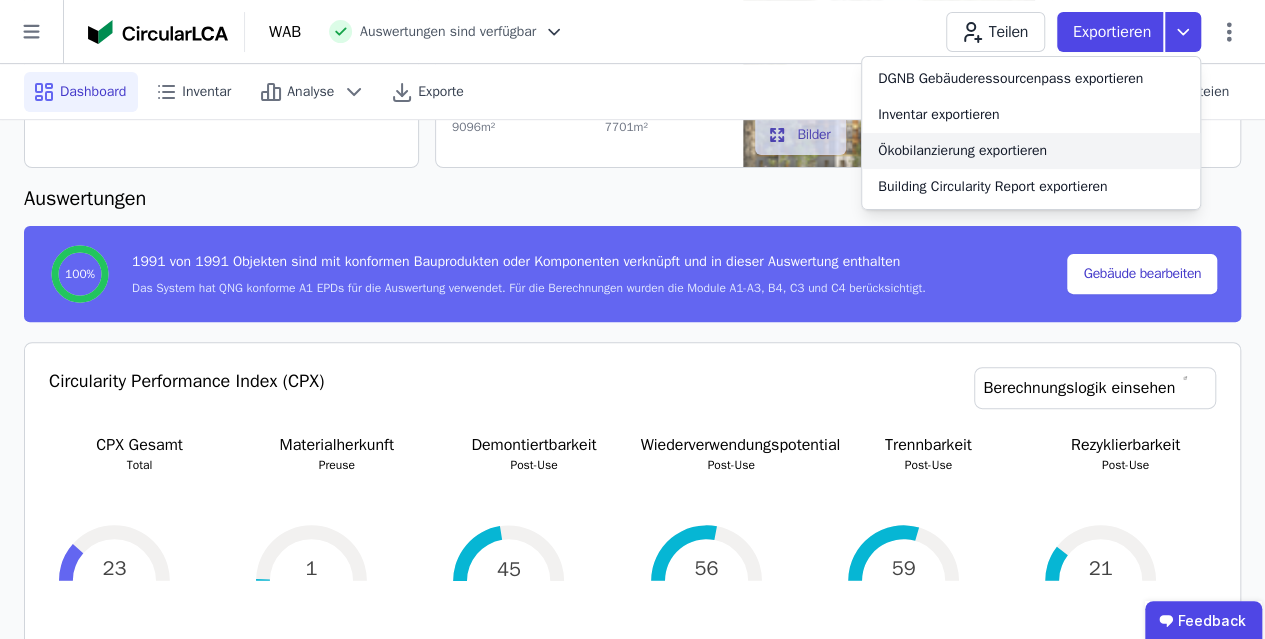 click on "Ökobilanzierung exportieren" at bounding box center (1031, 151) 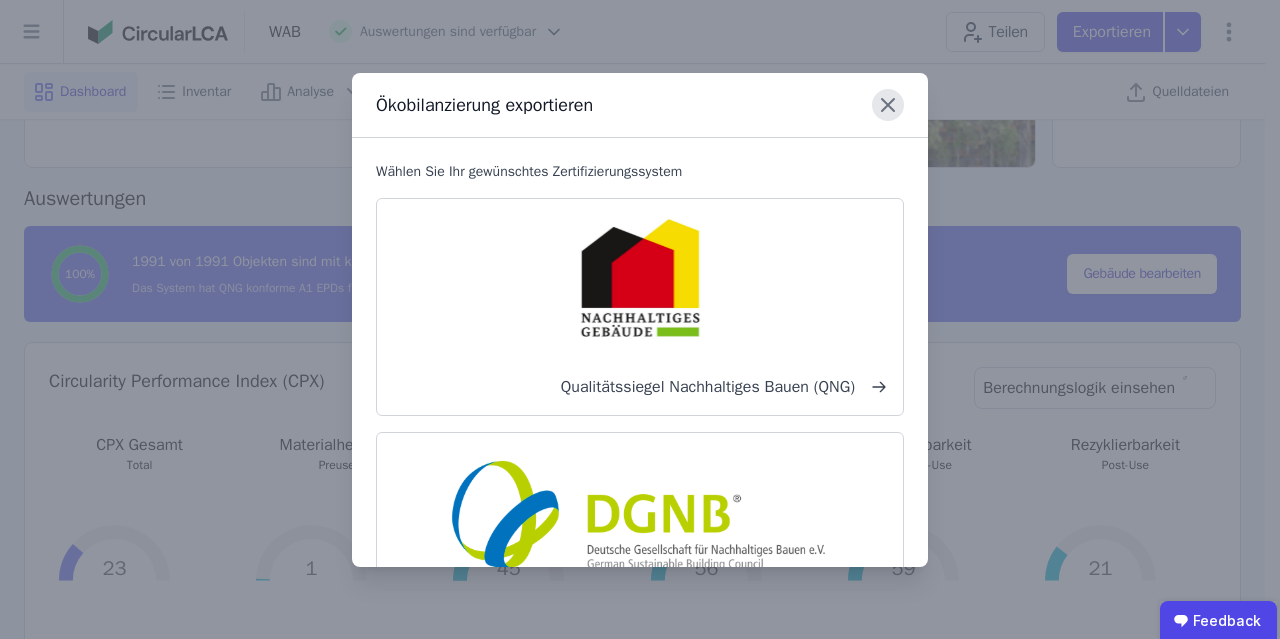 click 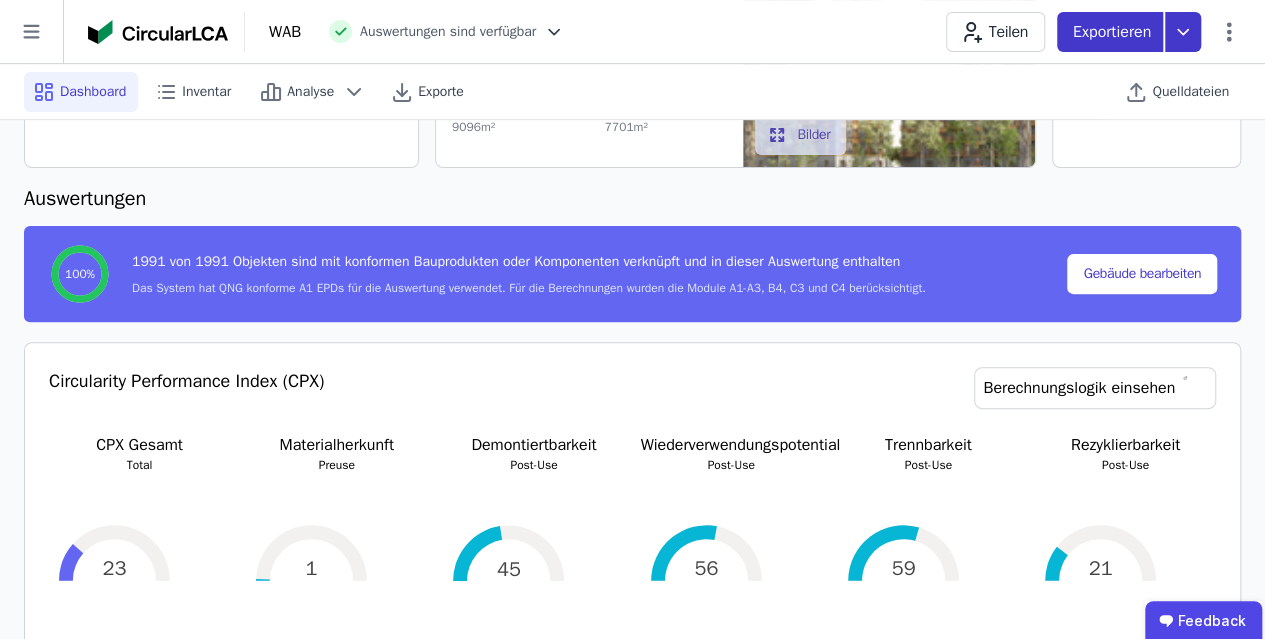 click 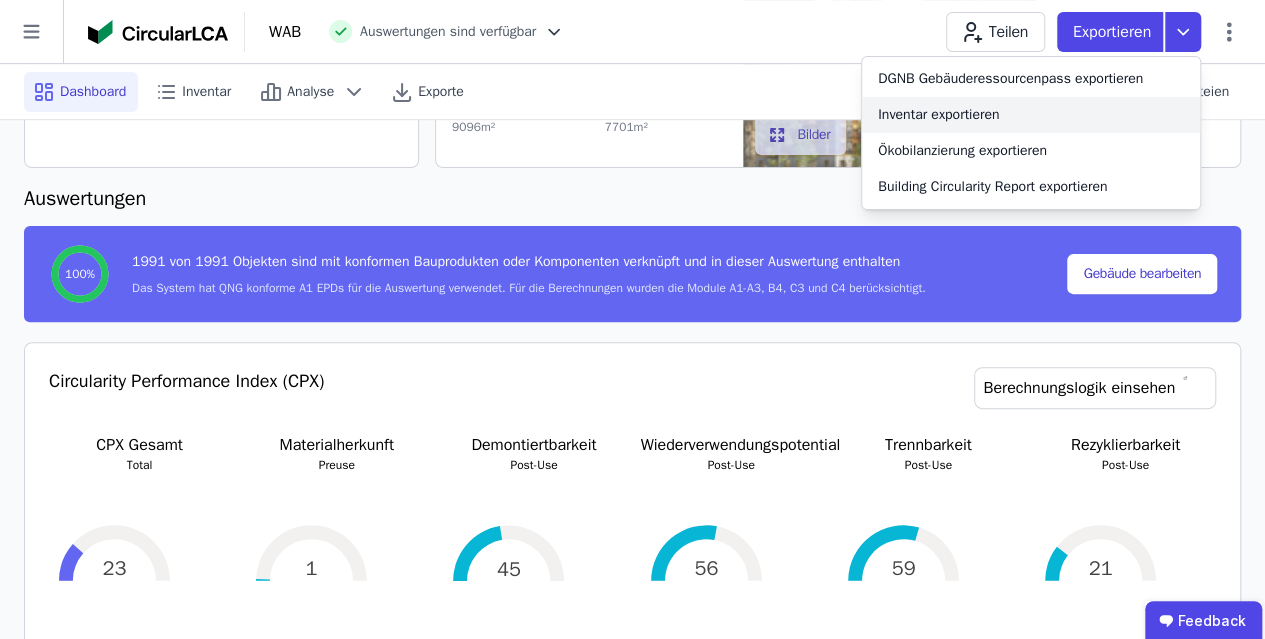 click on "Inventar exportieren" at bounding box center [1031, 115] 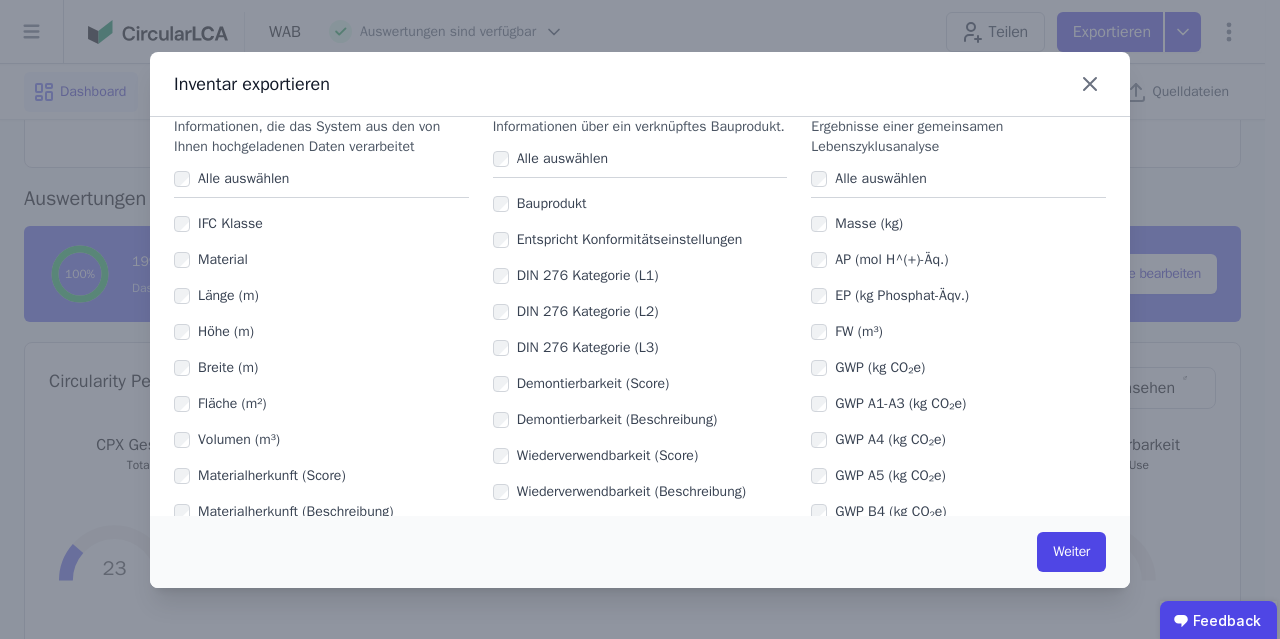 scroll, scrollTop: 105, scrollLeft: 0, axis: vertical 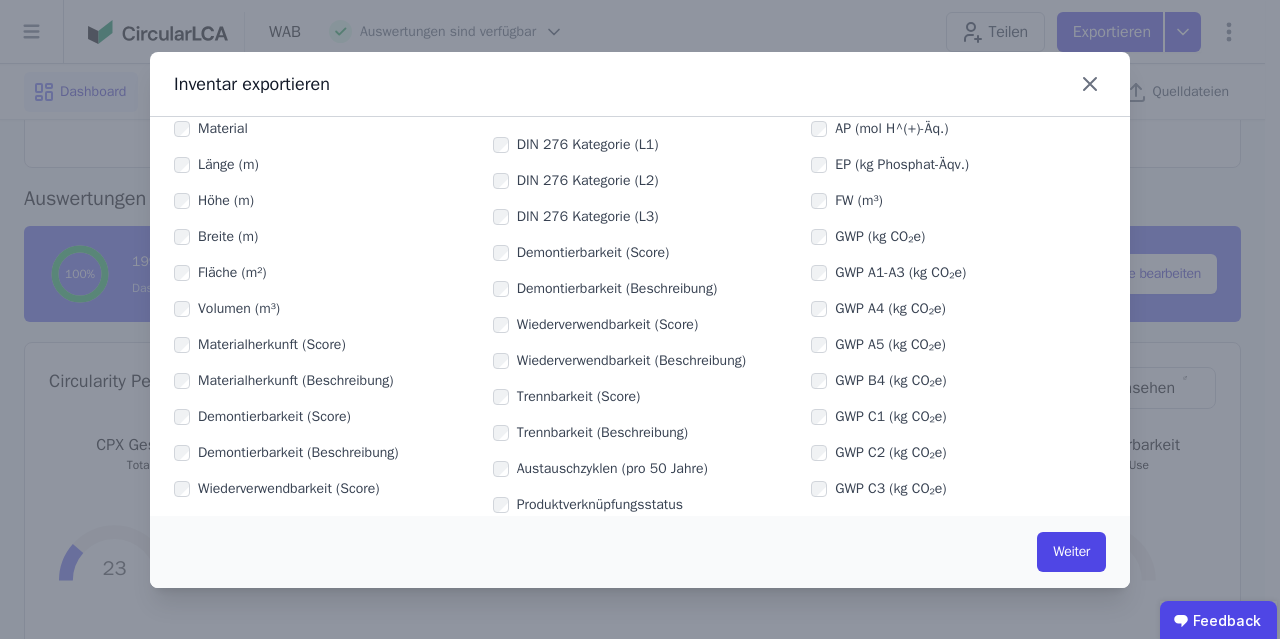 click on "AP (mol H^(+)-Äq.)" at bounding box center [958, 129] 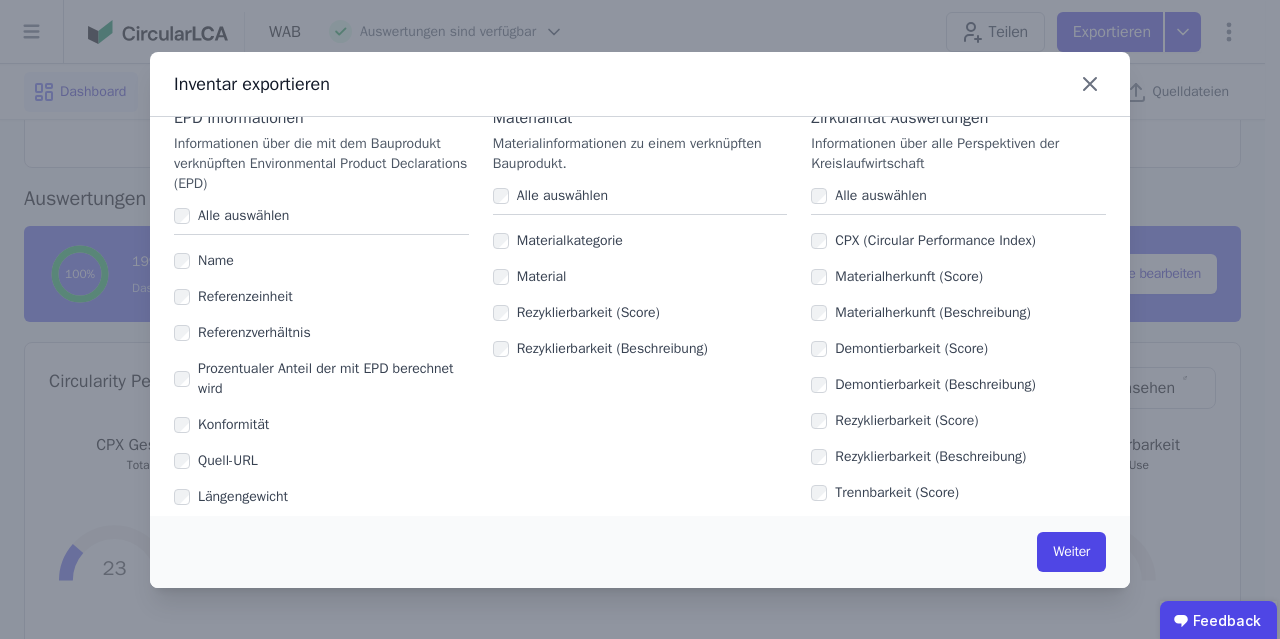 scroll, scrollTop: 1235, scrollLeft: 0, axis: vertical 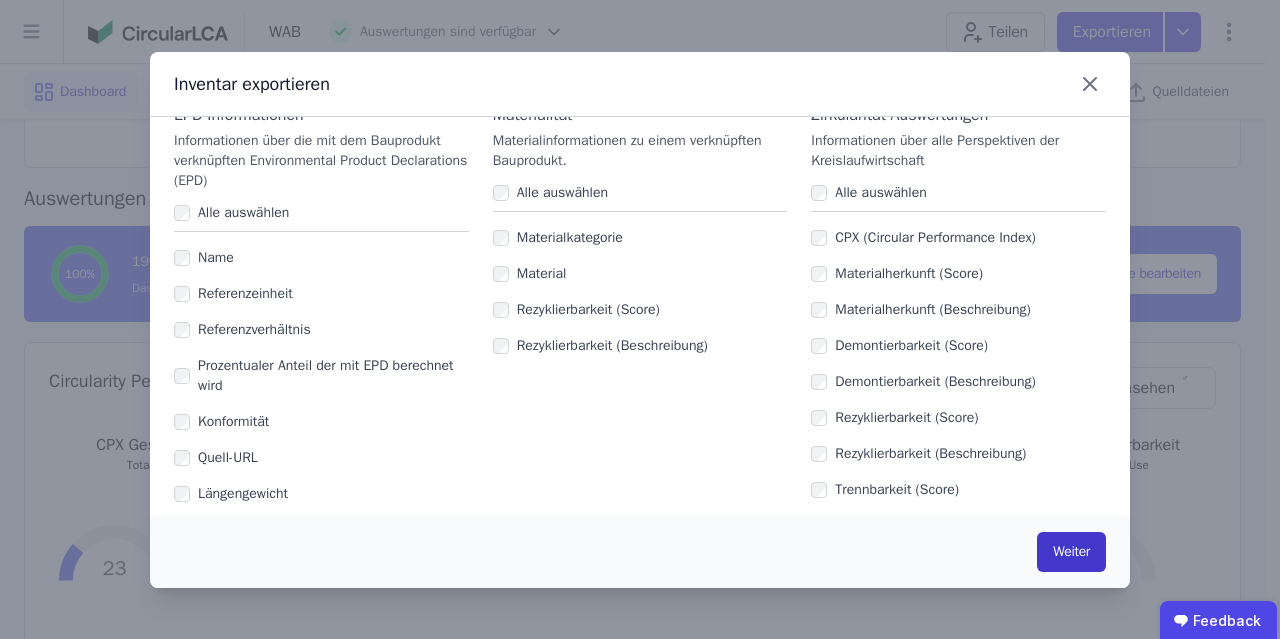 click on "Weiter" at bounding box center [1071, 552] 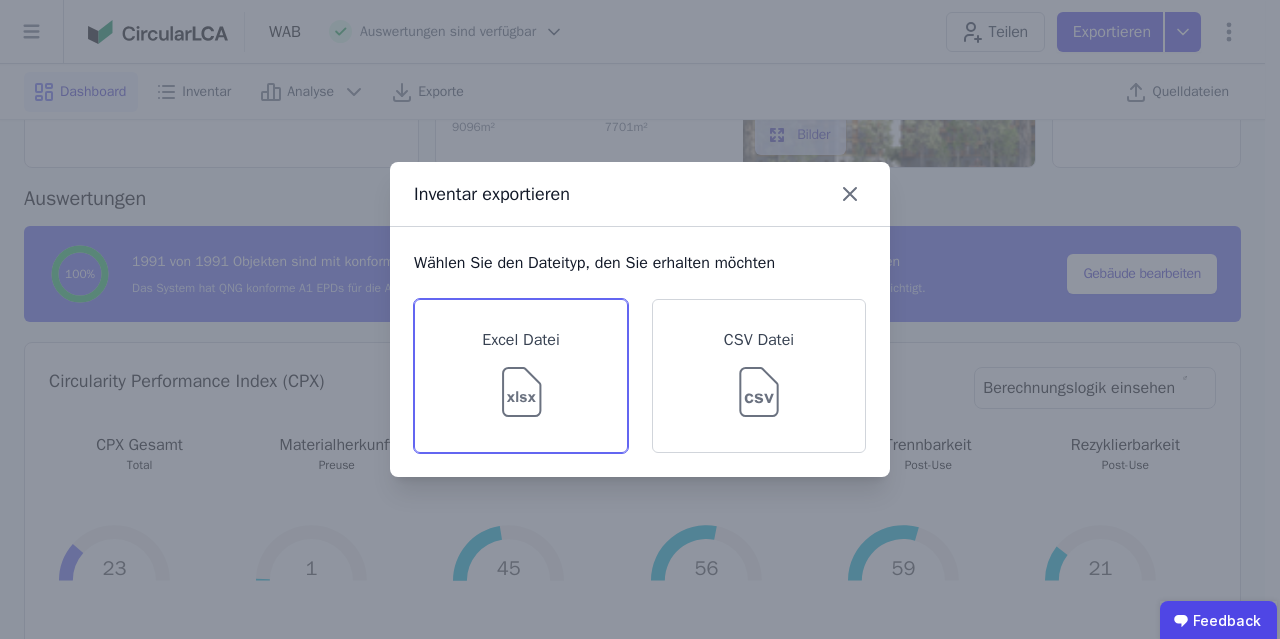 click on "Excel Datei" at bounding box center [521, 376] 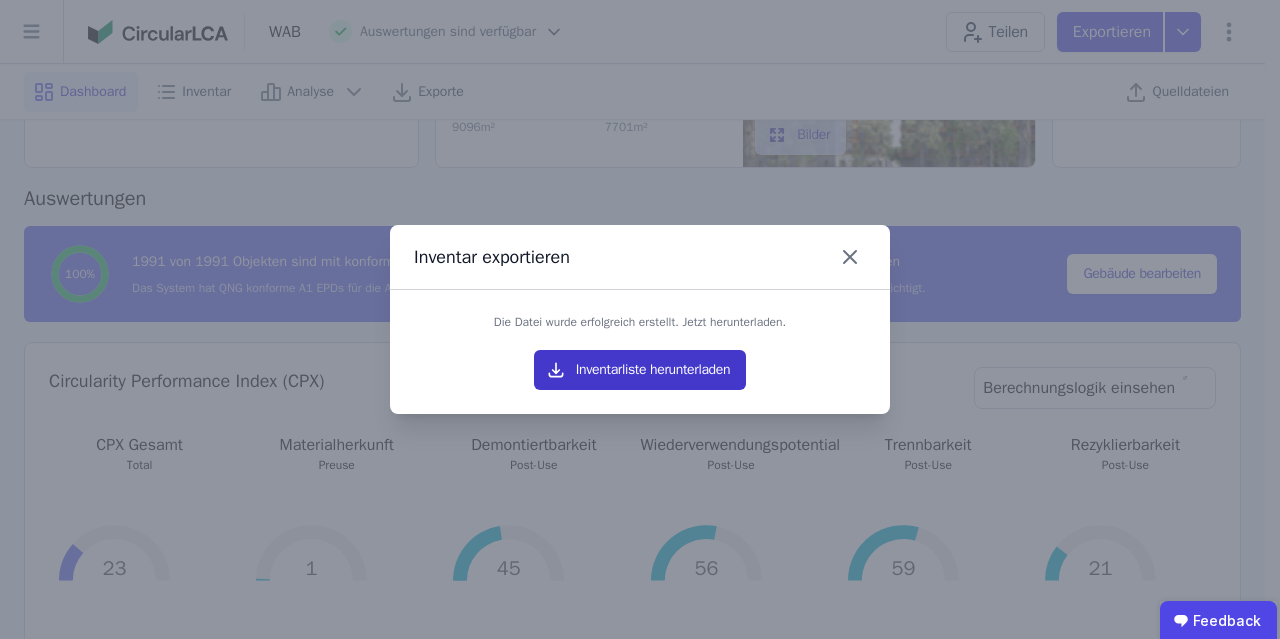 click on "Inventarliste herunterladen" at bounding box center [640, 370] 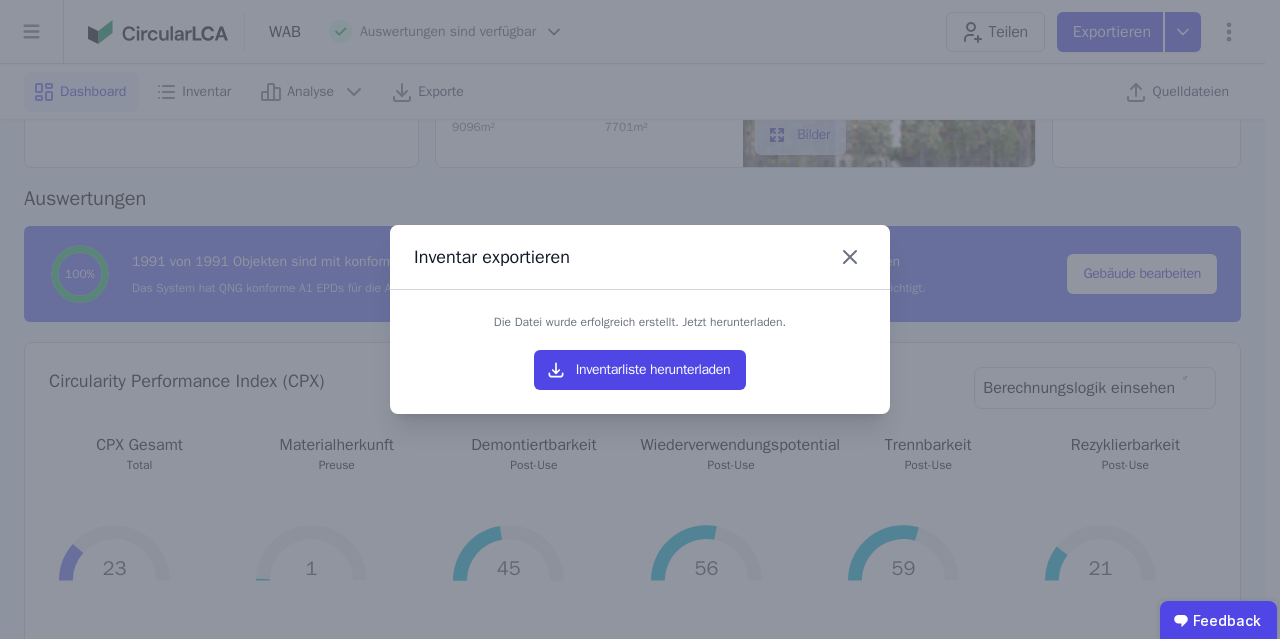 click on "Inventar exportieren Die Datei wurde erfolgreich erstellt. Jetzt herunterladen. Inventarliste herunterladen" at bounding box center [640, 319] 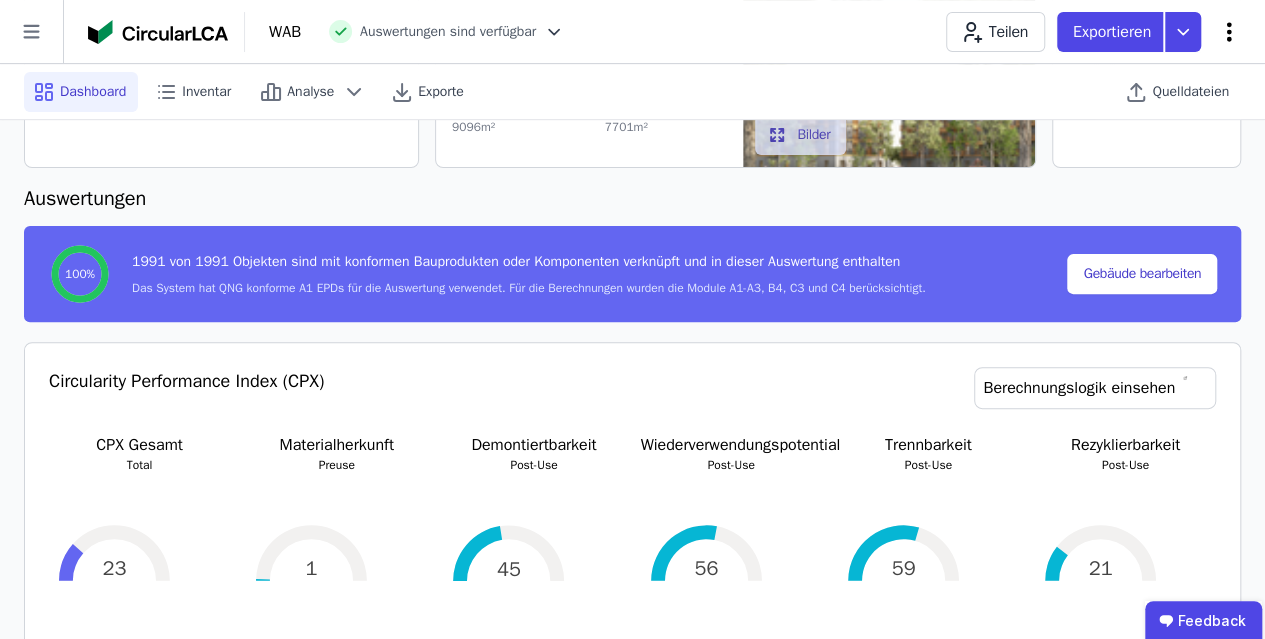 click 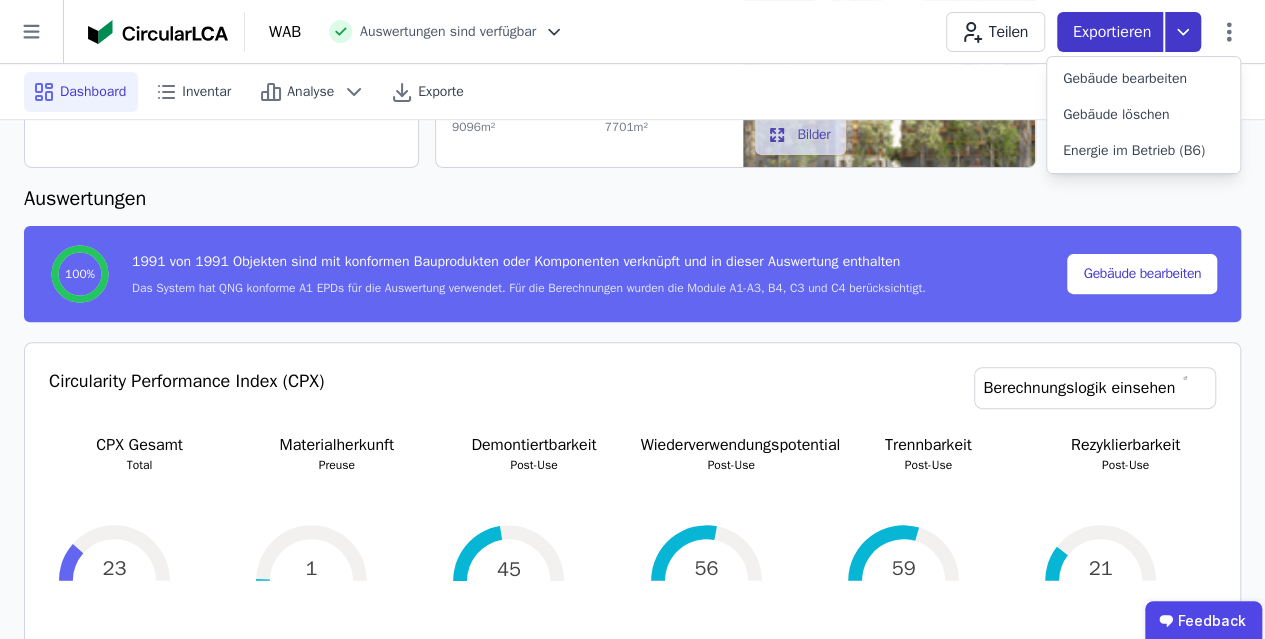 click 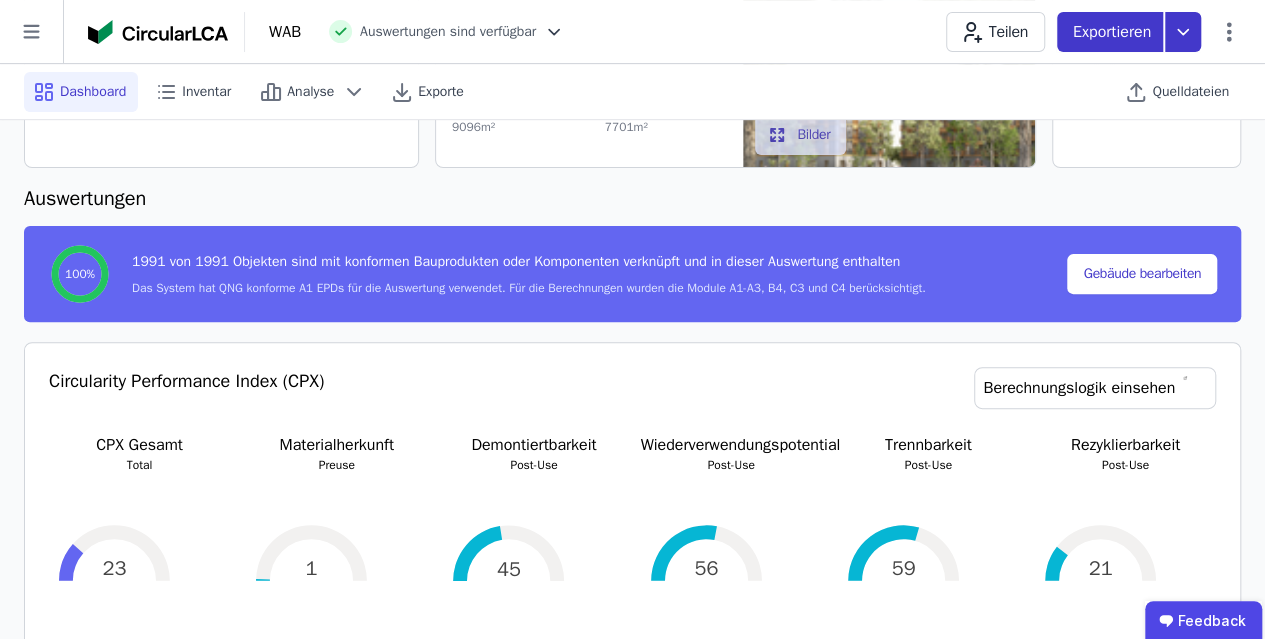 click 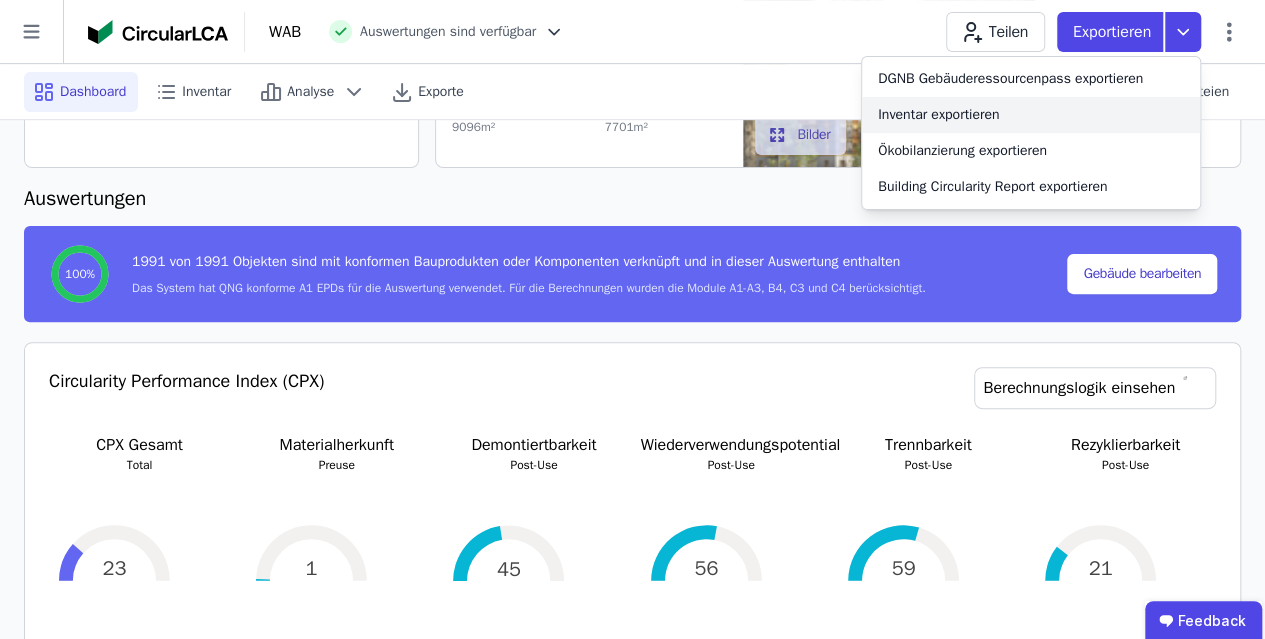 click on "Inventar exportieren" at bounding box center [1031, 115] 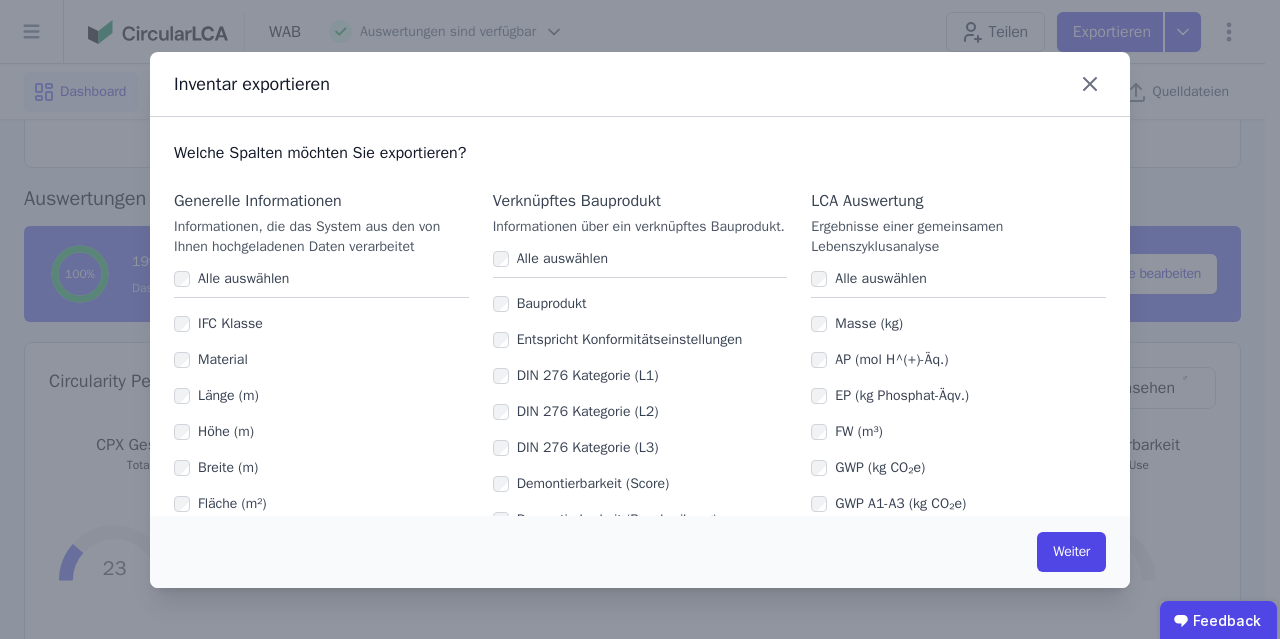 scroll, scrollTop: 162, scrollLeft: 0, axis: vertical 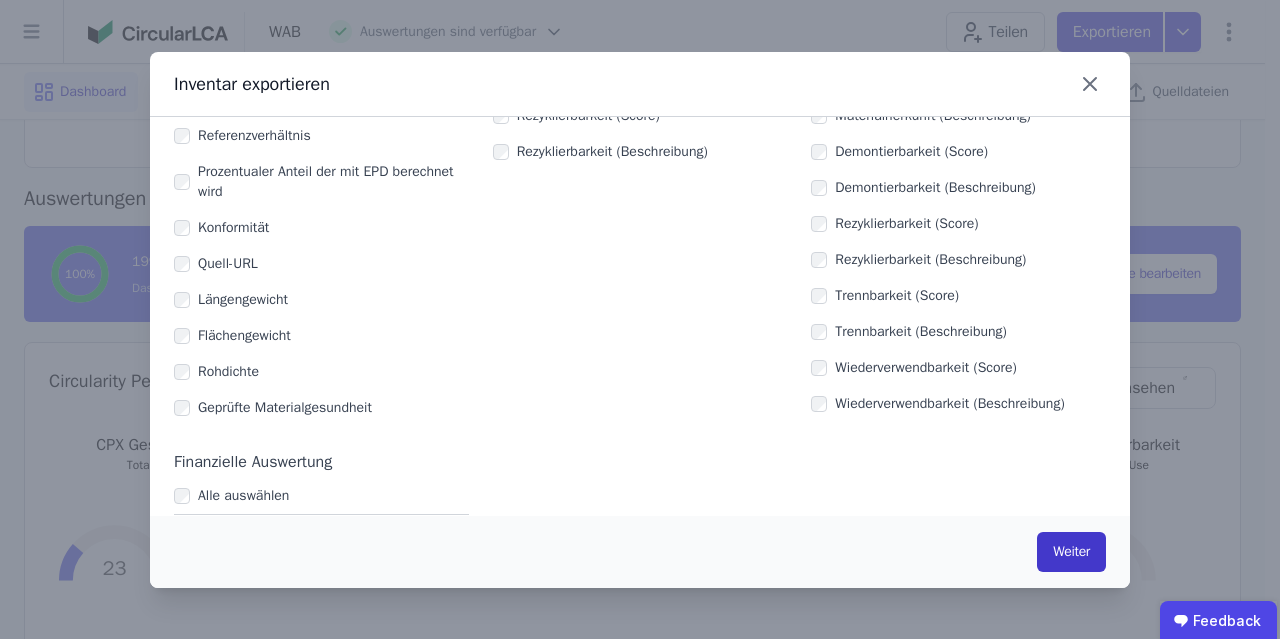 click on "Weiter" at bounding box center (1071, 552) 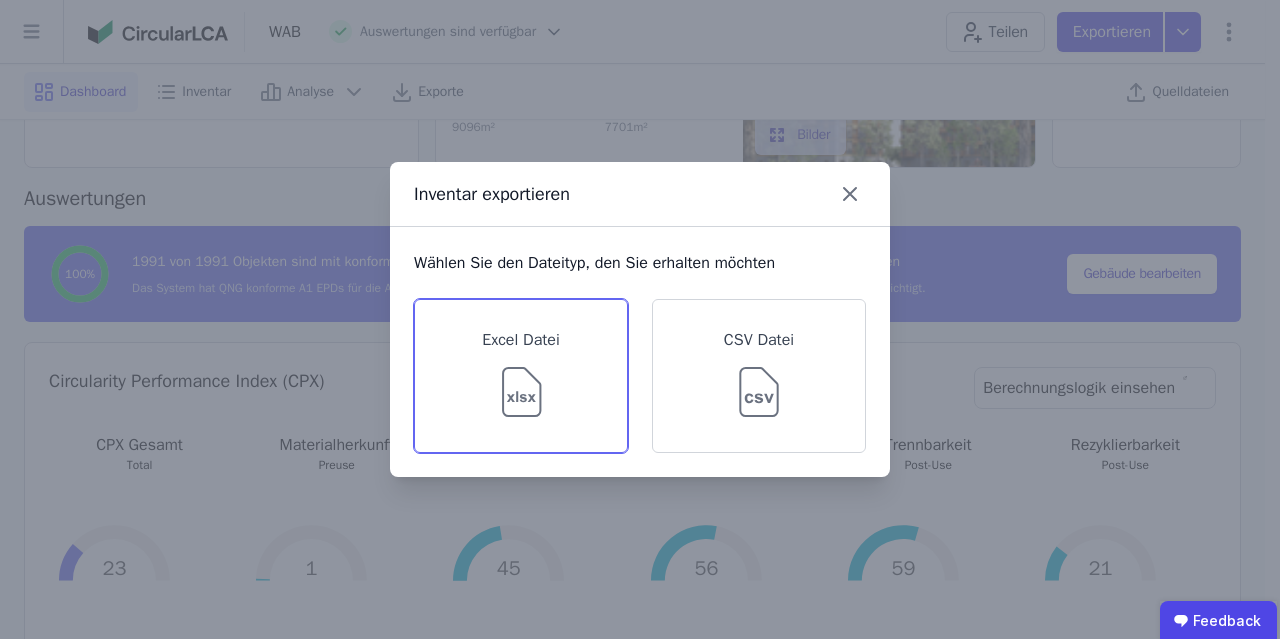 click on "Excel Datei" at bounding box center (521, 376) 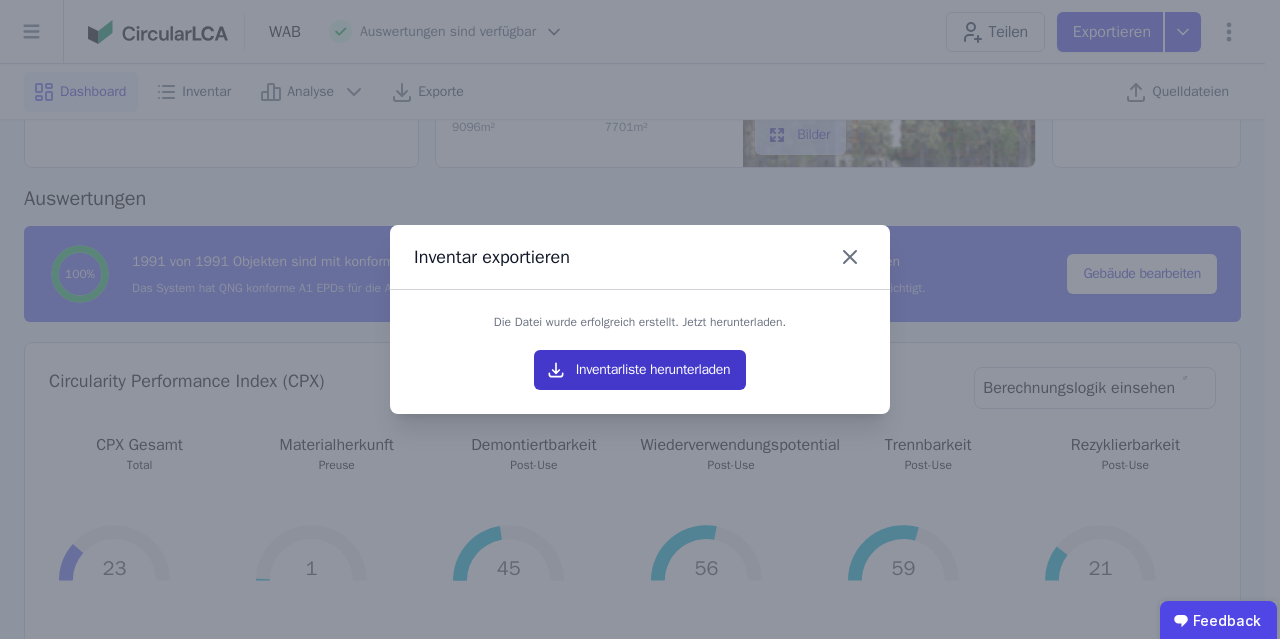 click on "Inventarliste herunterladen" at bounding box center [640, 370] 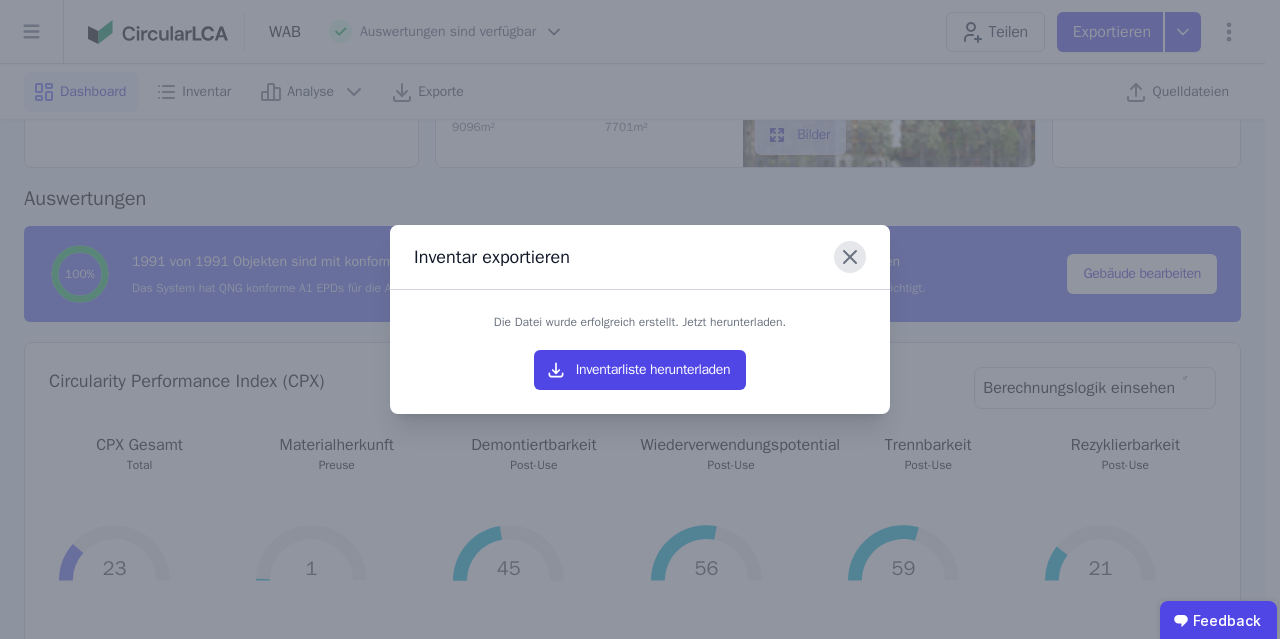 click 